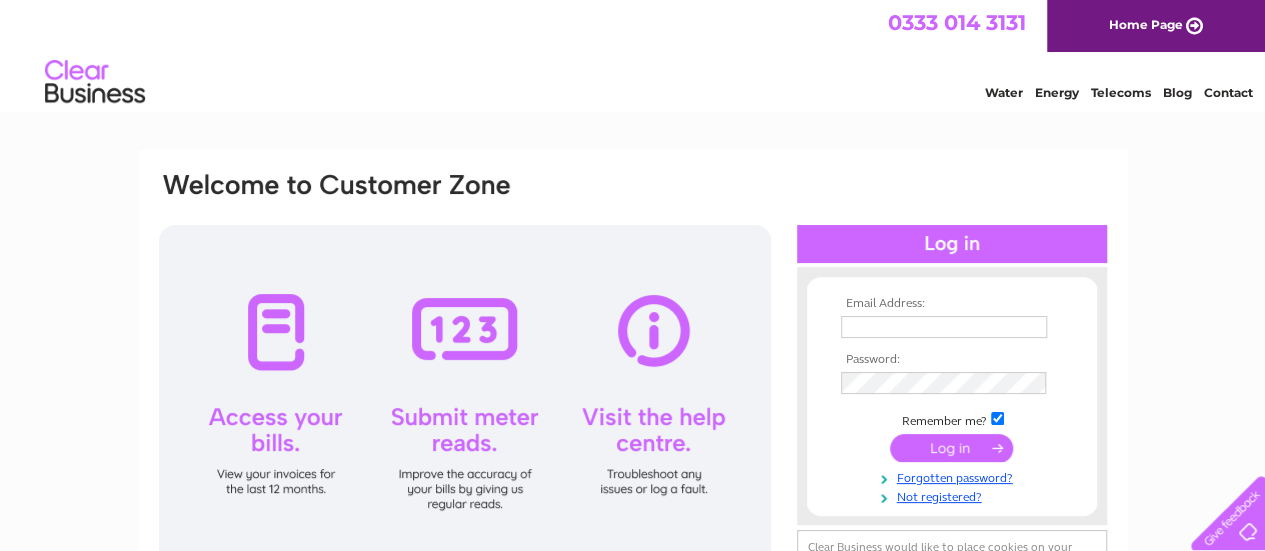 scroll, scrollTop: 0, scrollLeft: 0, axis: both 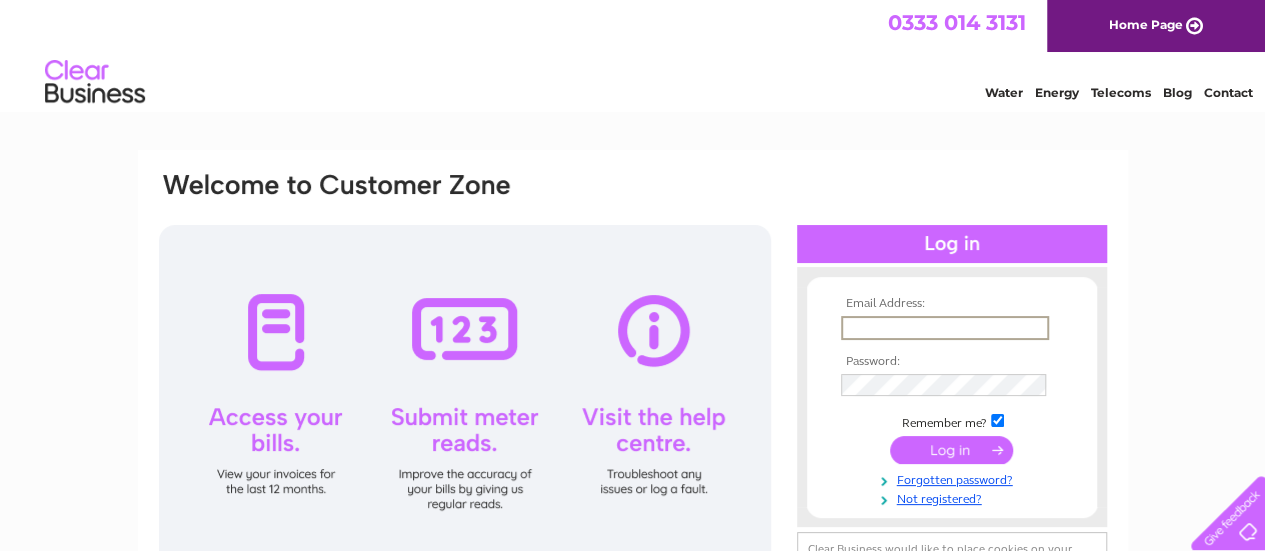 type on "steven@morrispm.co.uk" 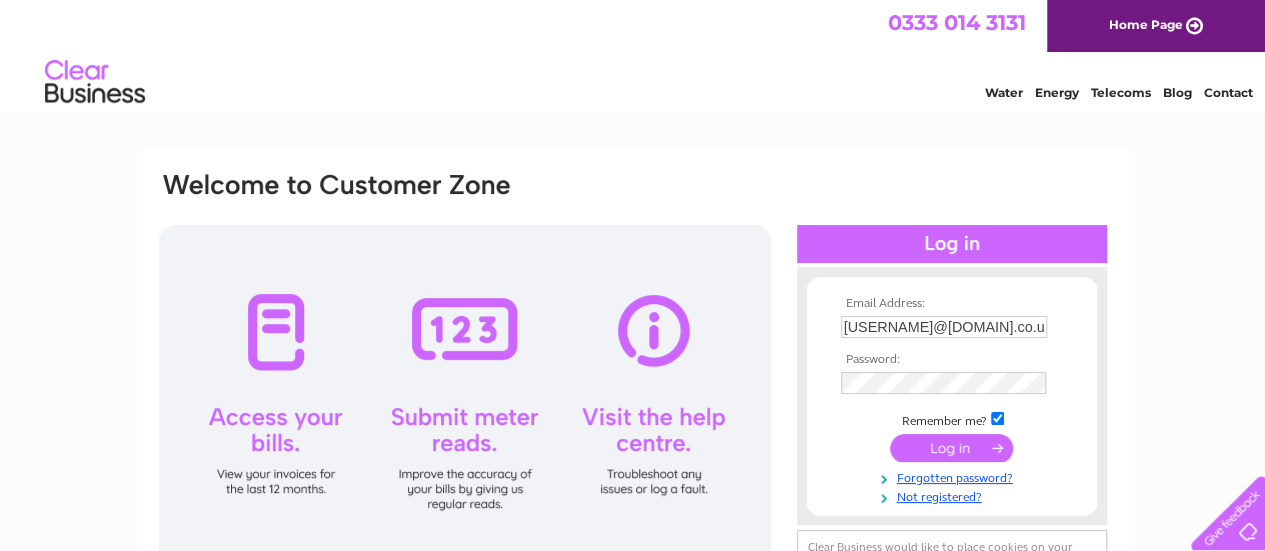 click at bounding box center [951, 448] 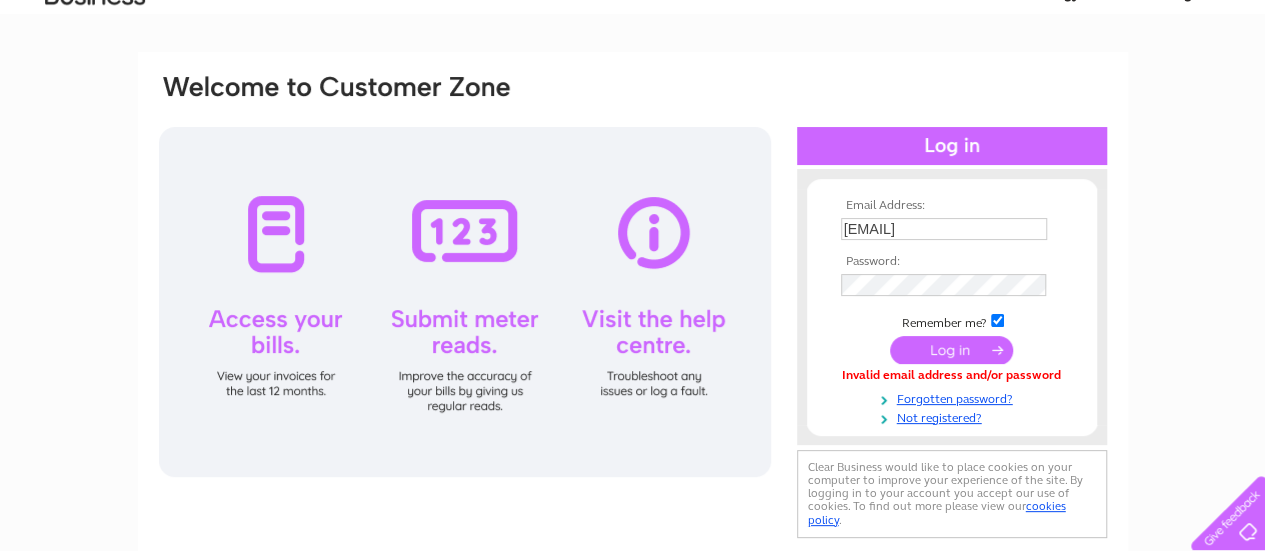 scroll, scrollTop: 99, scrollLeft: 0, axis: vertical 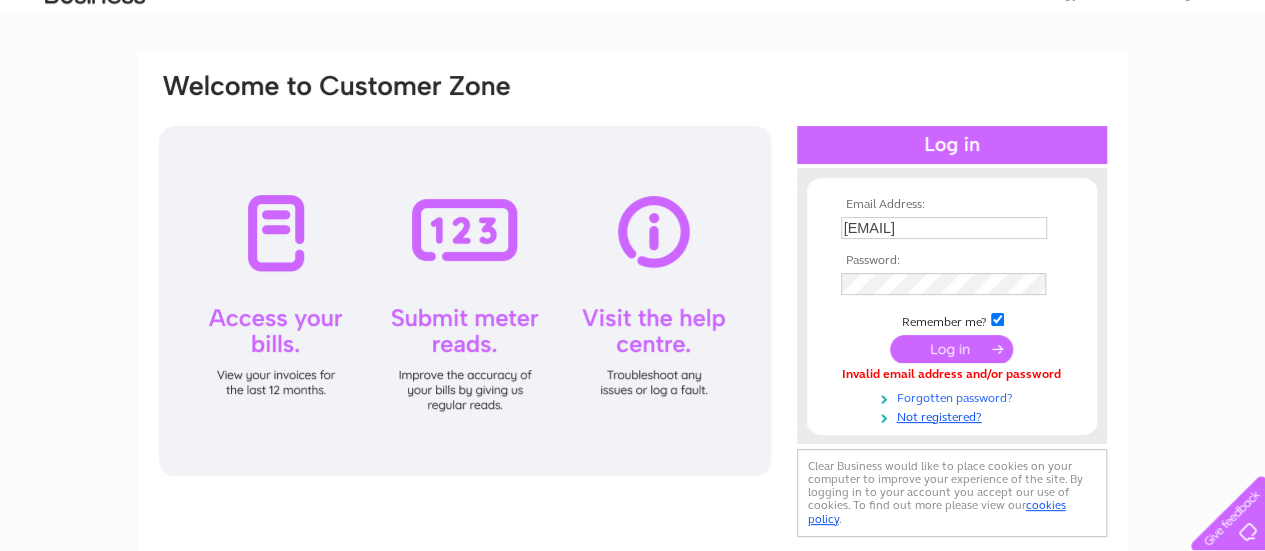 click on "Forgotten password?" at bounding box center [954, 396] 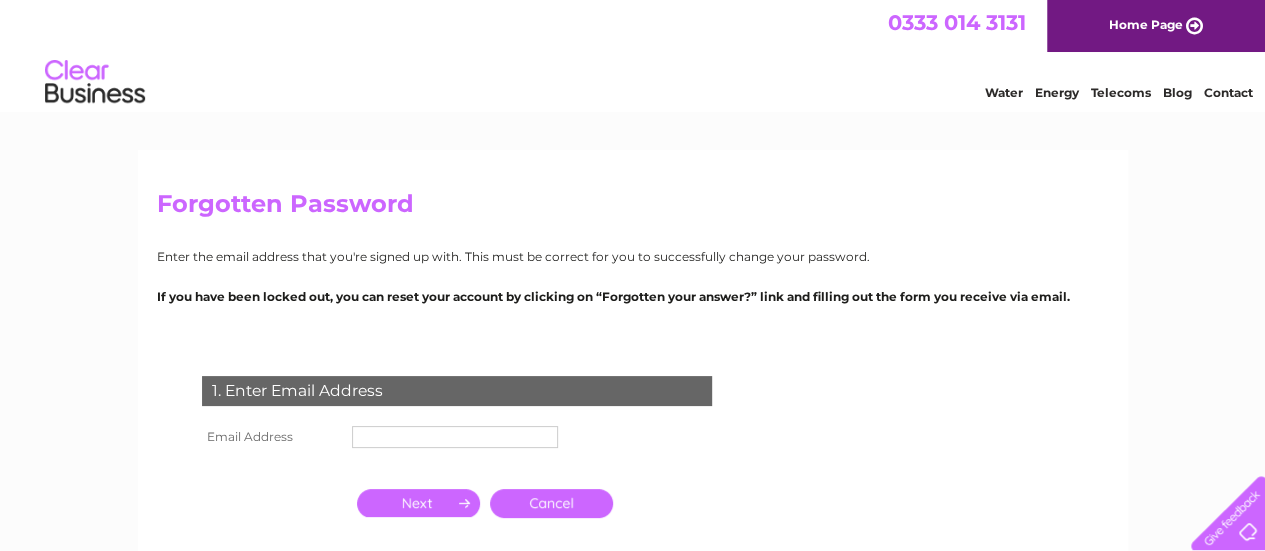 scroll, scrollTop: 0, scrollLeft: 0, axis: both 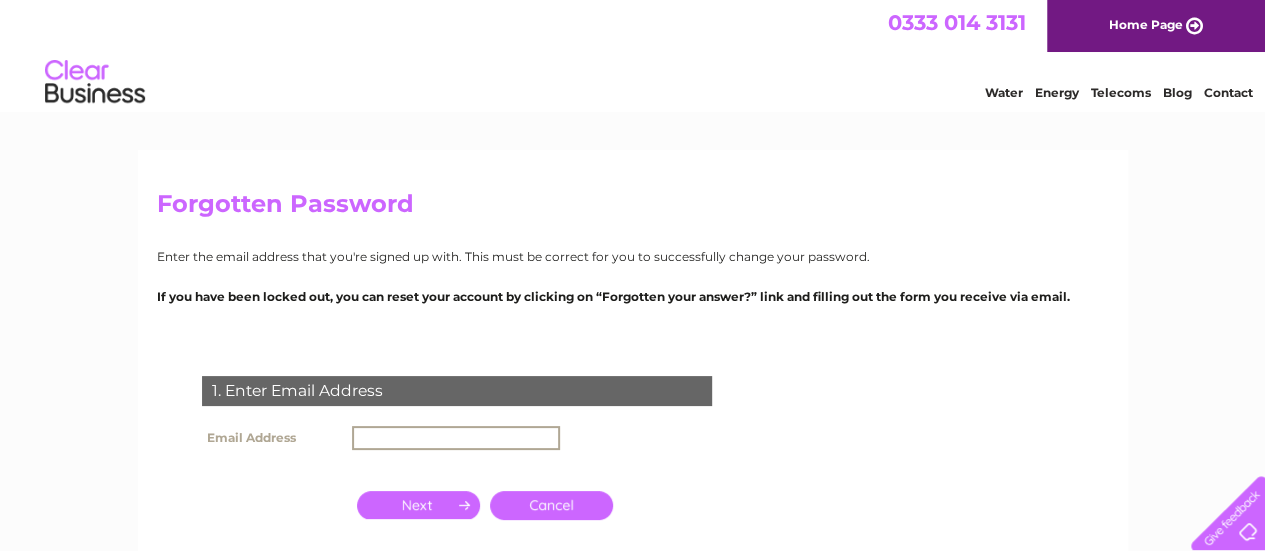 click at bounding box center (456, 438) 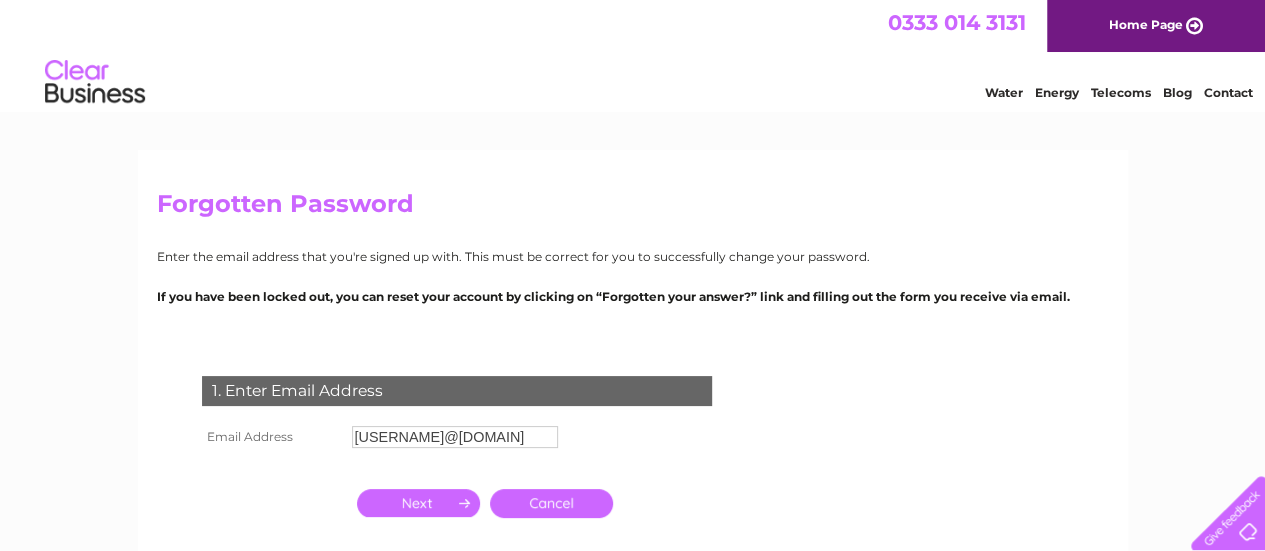 click at bounding box center (418, 503) 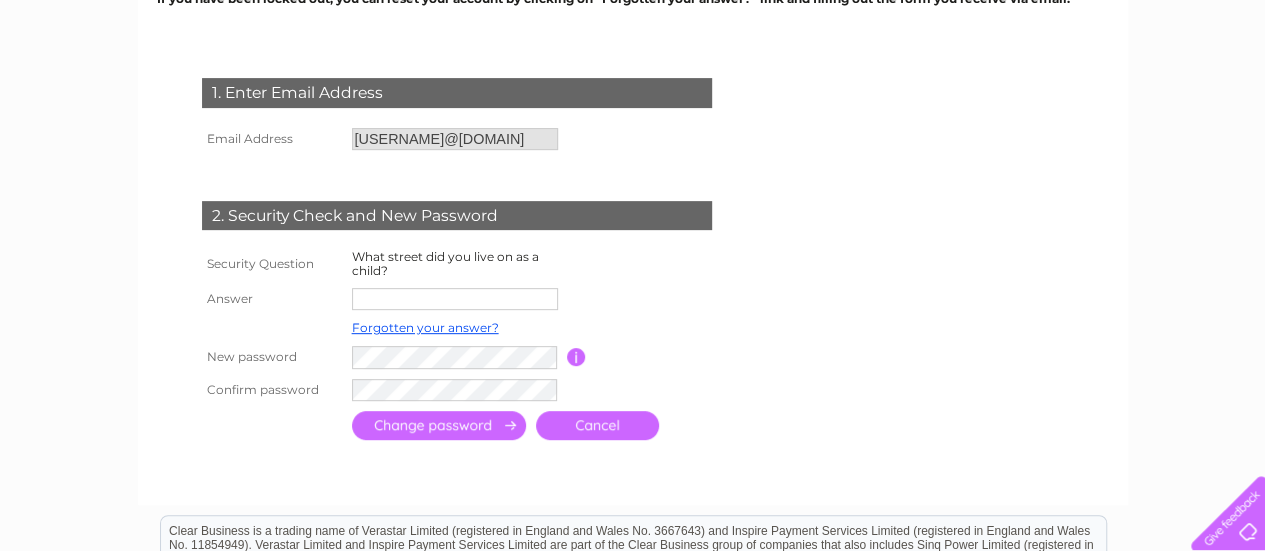 scroll, scrollTop: 300, scrollLeft: 0, axis: vertical 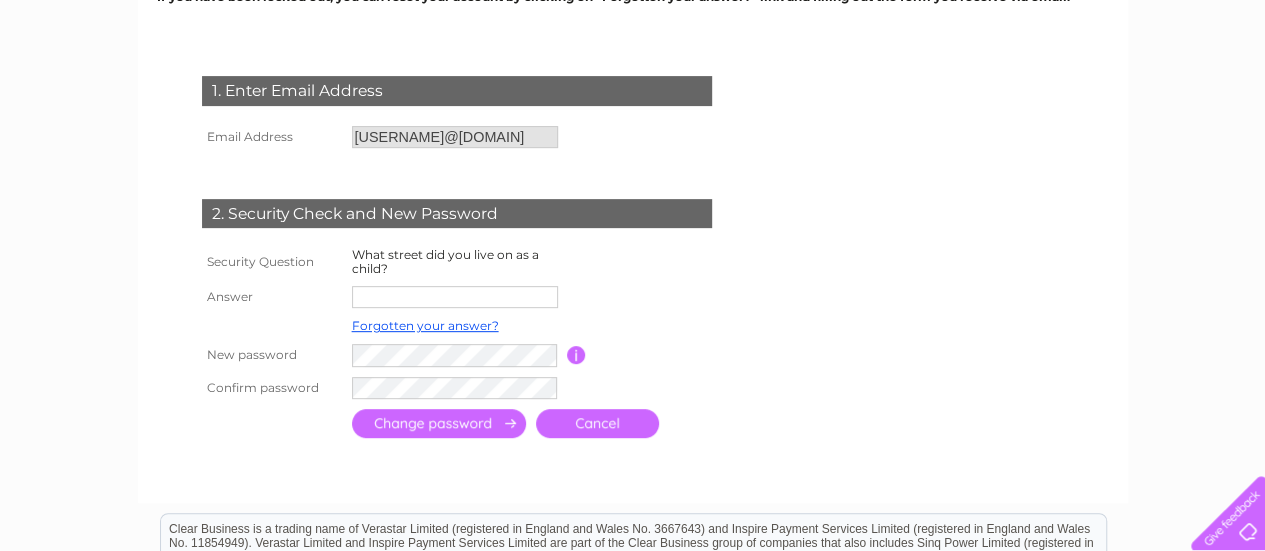 click at bounding box center (455, 297) 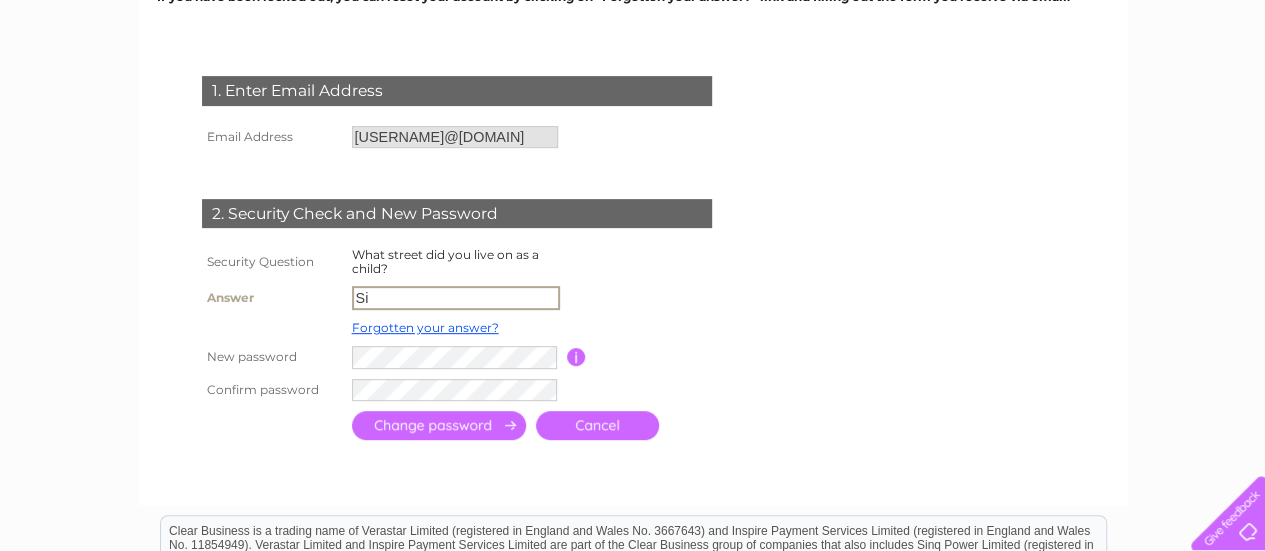 type on "S" 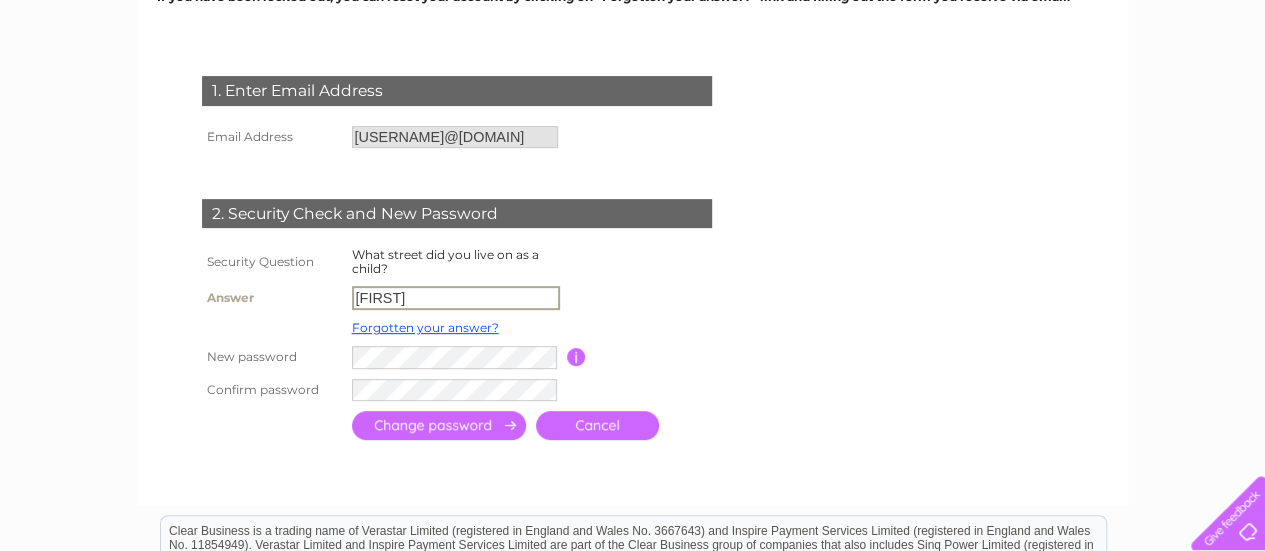 type on "Kenilworth" 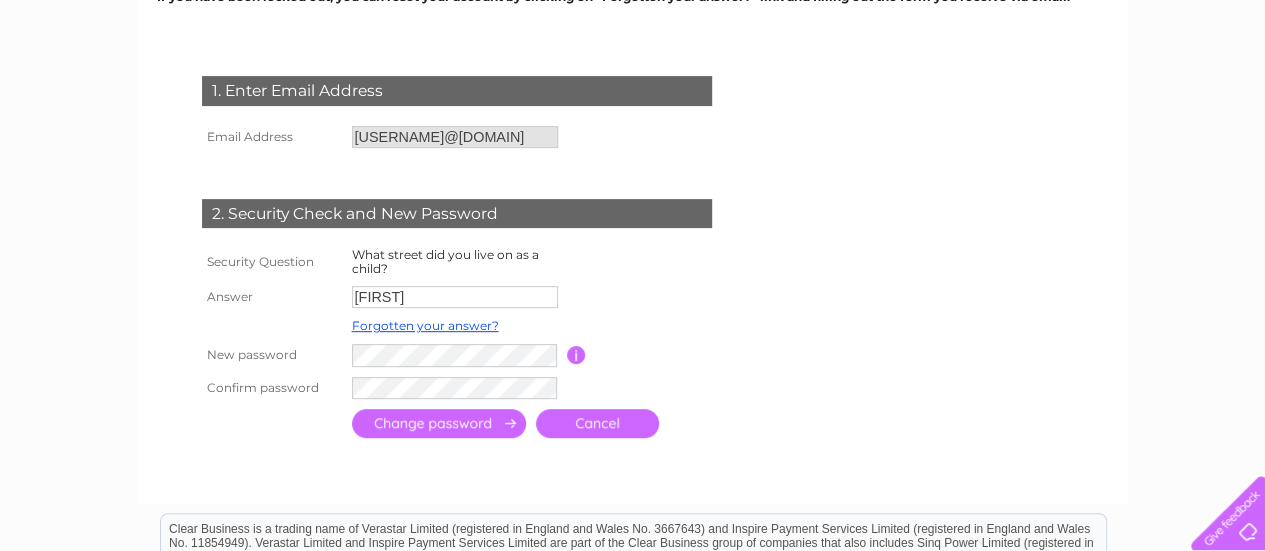 click at bounding box center [439, 423] 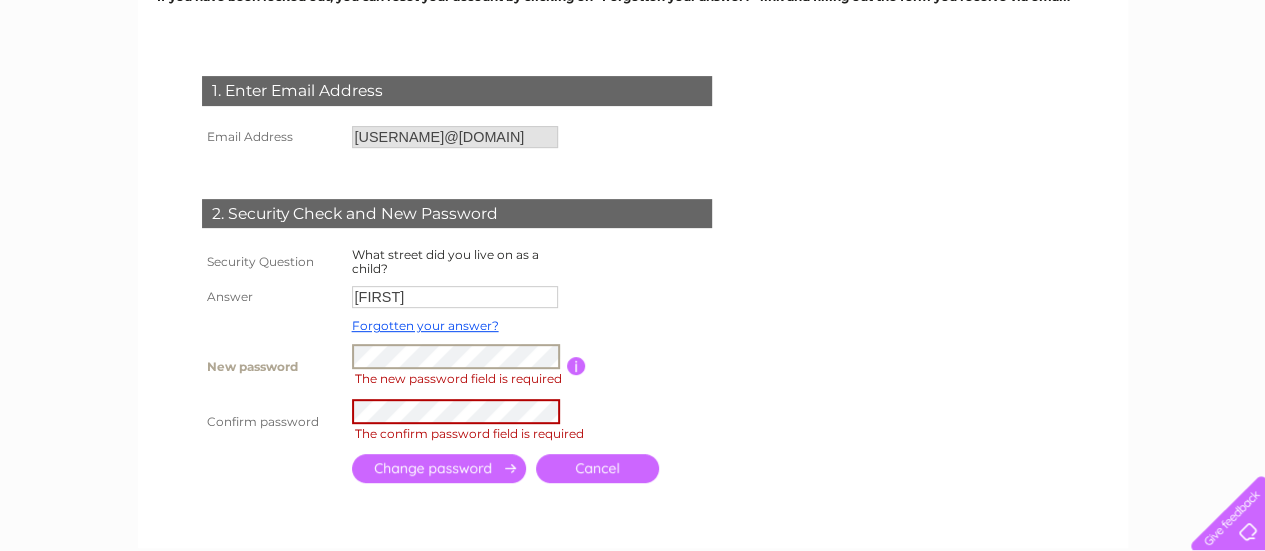 click at bounding box center [439, 468] 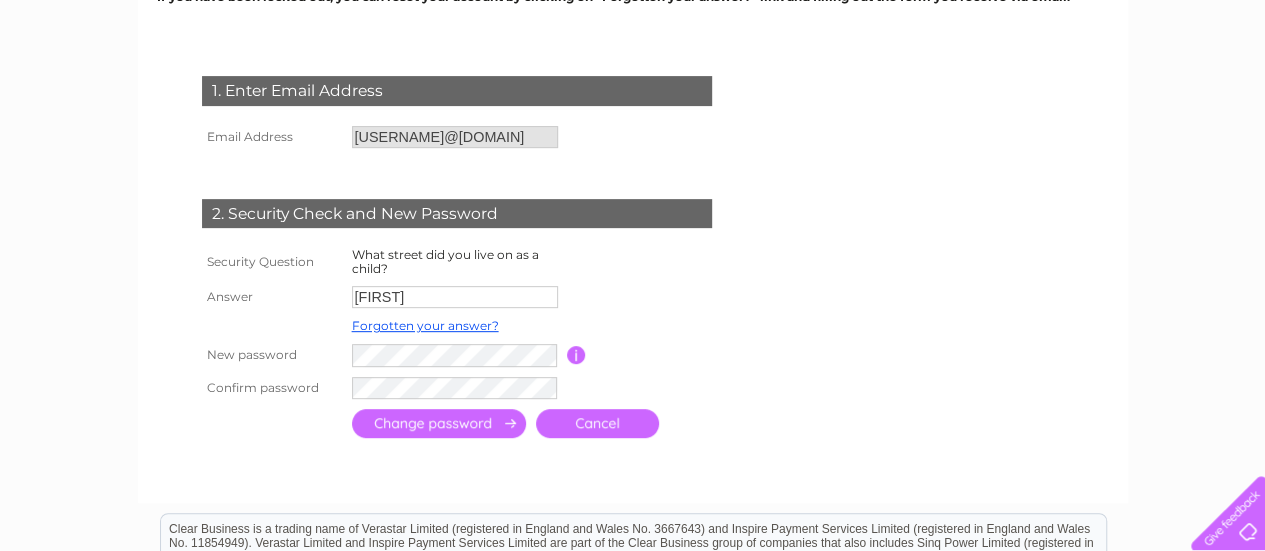 click at bounding box center [439, 423] 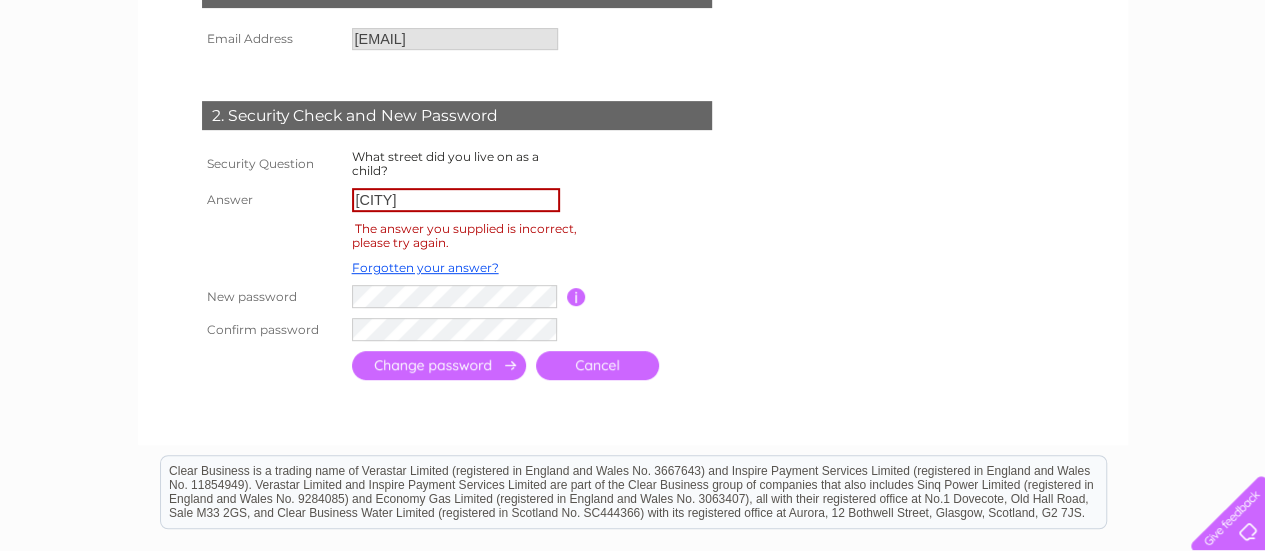 scroll, scrollTop: 399, scrollLeft: 0, axis: vertical 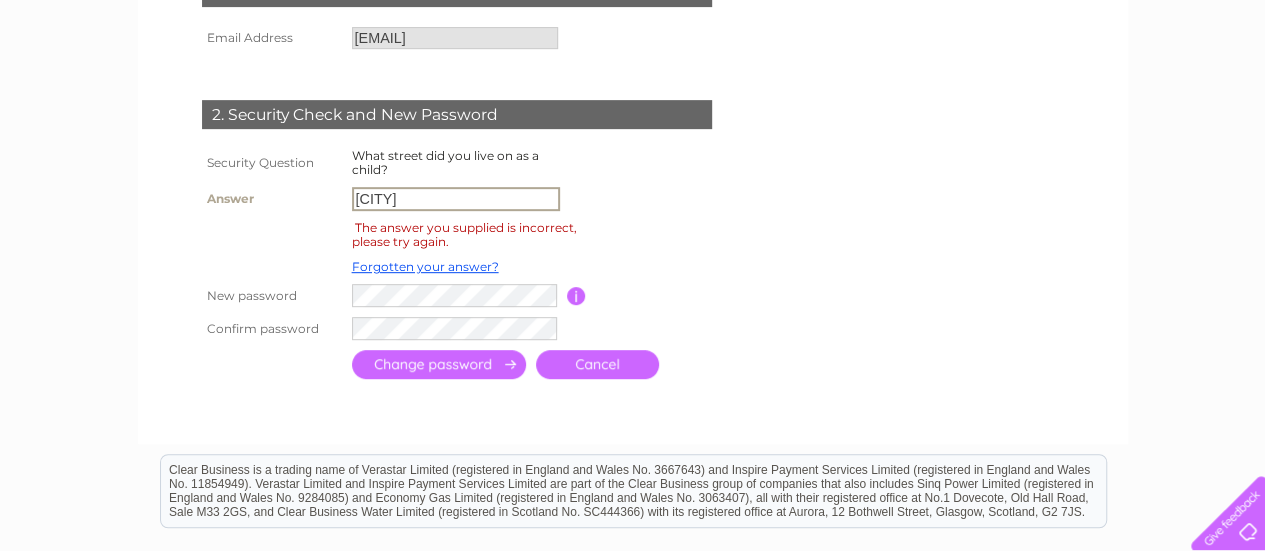 click on "[FIRST]" at bounding box center (456, 199) 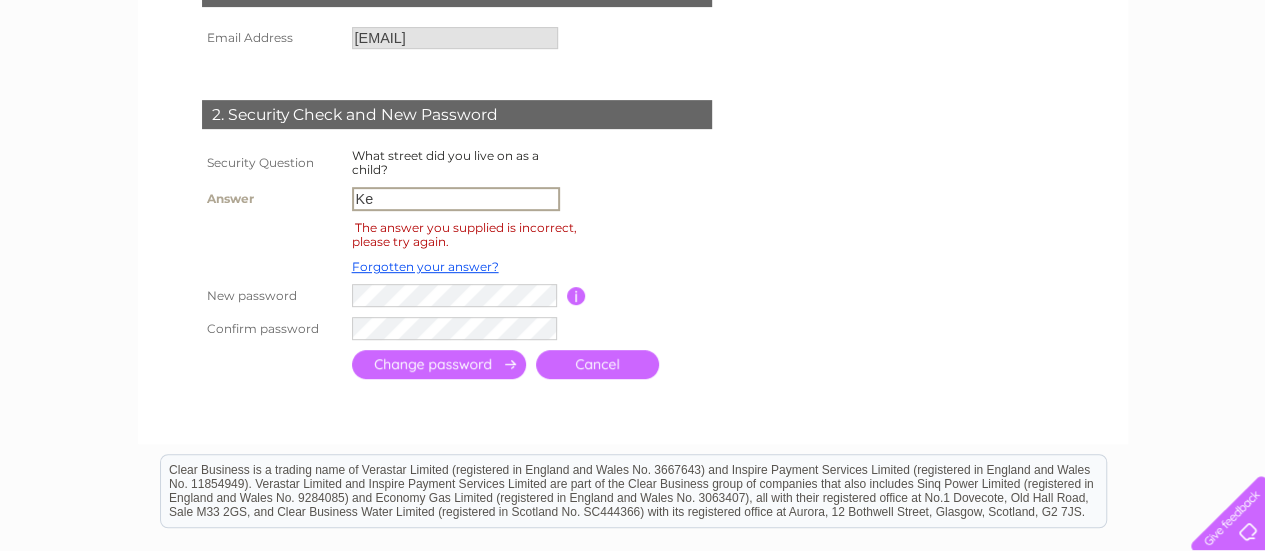 type on "K" 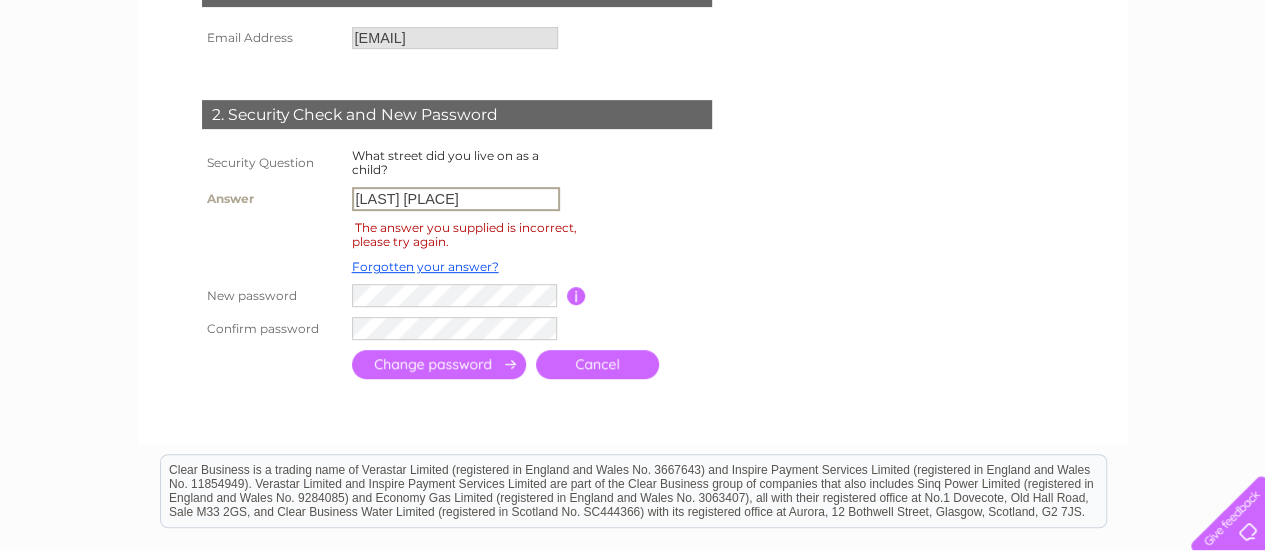 type on "Sinclair Park" 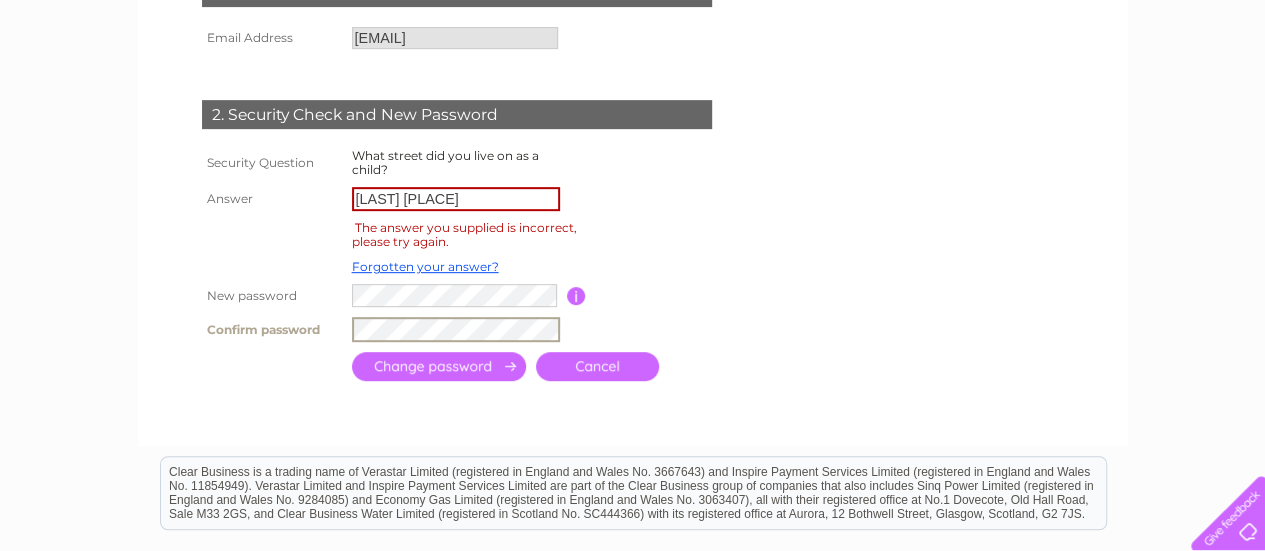 click at bounding box center (439, 366) 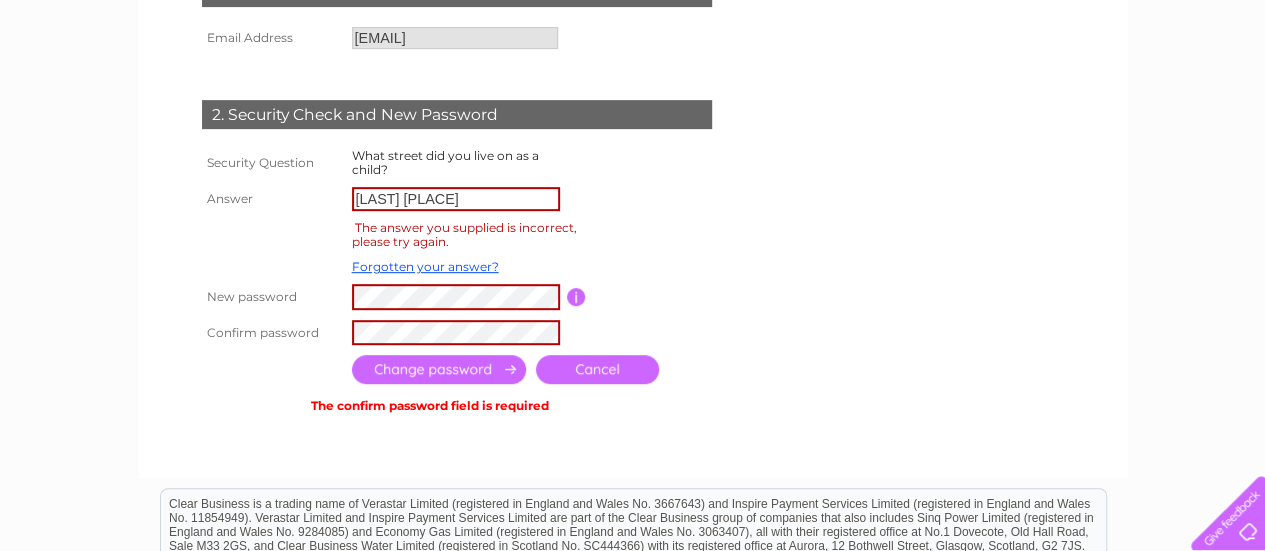 click at bounding box center [439, 369] 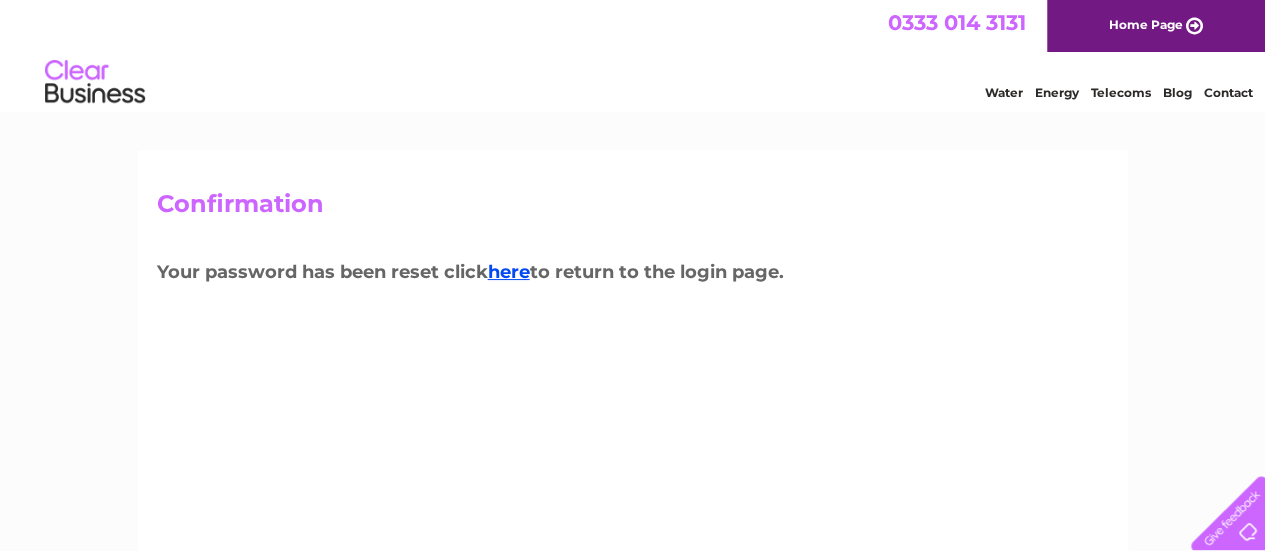 scroll, scrollTop: 0, scrollLeft: 0, axis: both 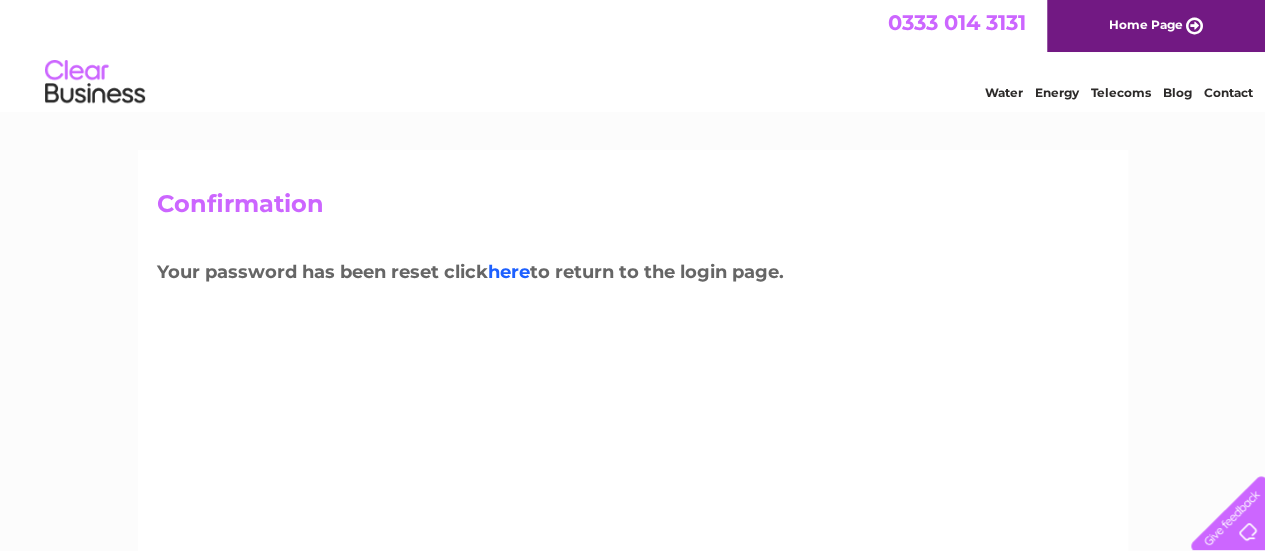 click on "here" at bounding box center (509, 272) 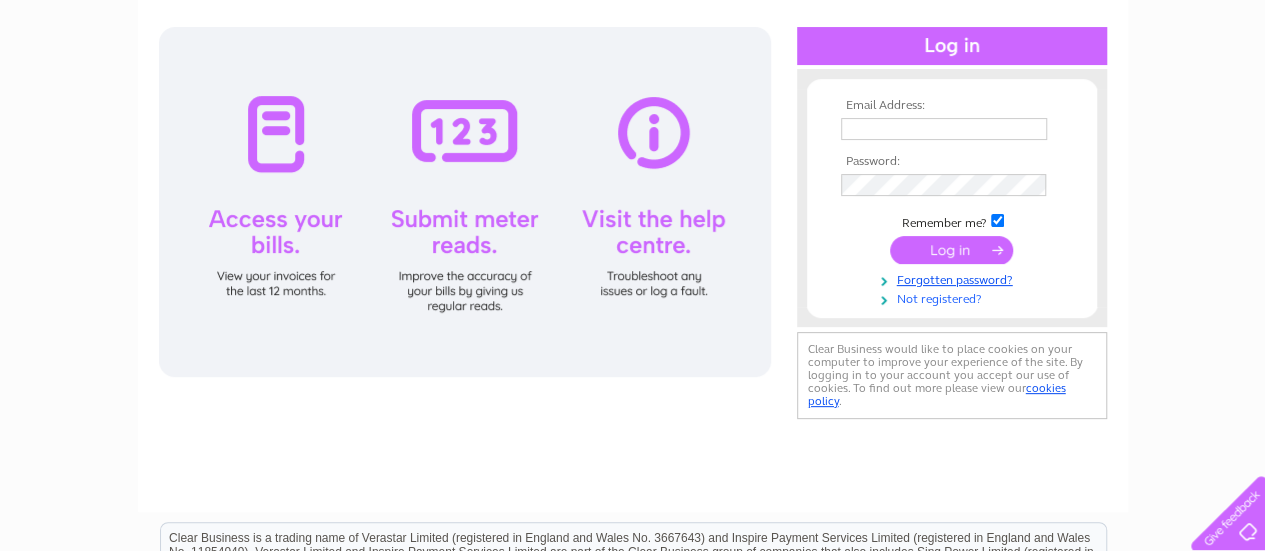 scroll, scrollTop: 199, scrollLeft: 0, axis: vertical 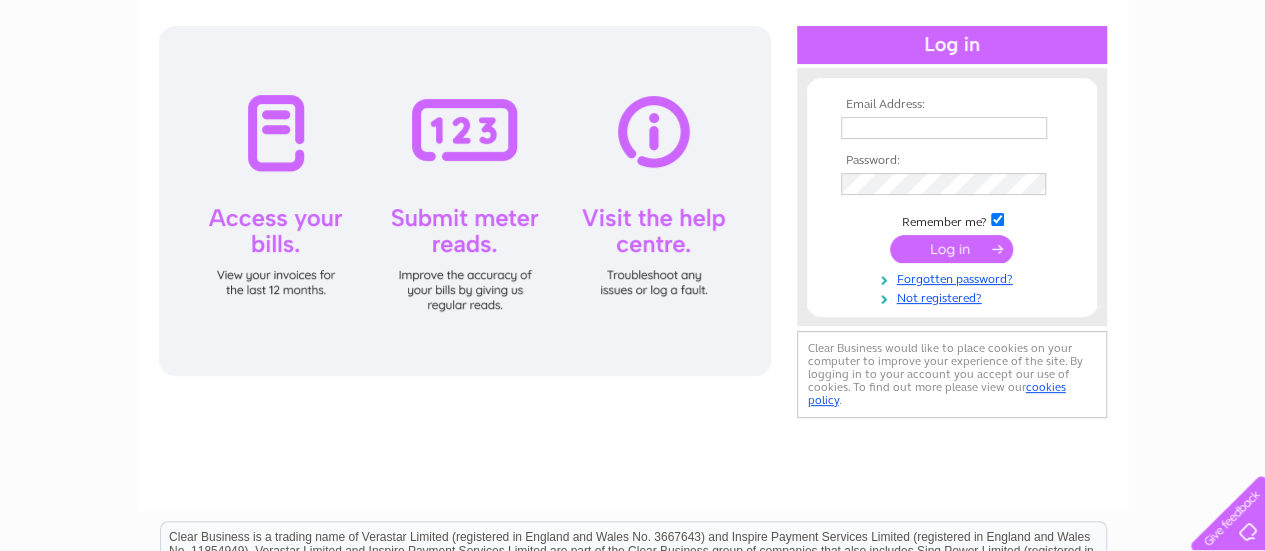 type on "steven@morrispm.co.uk" 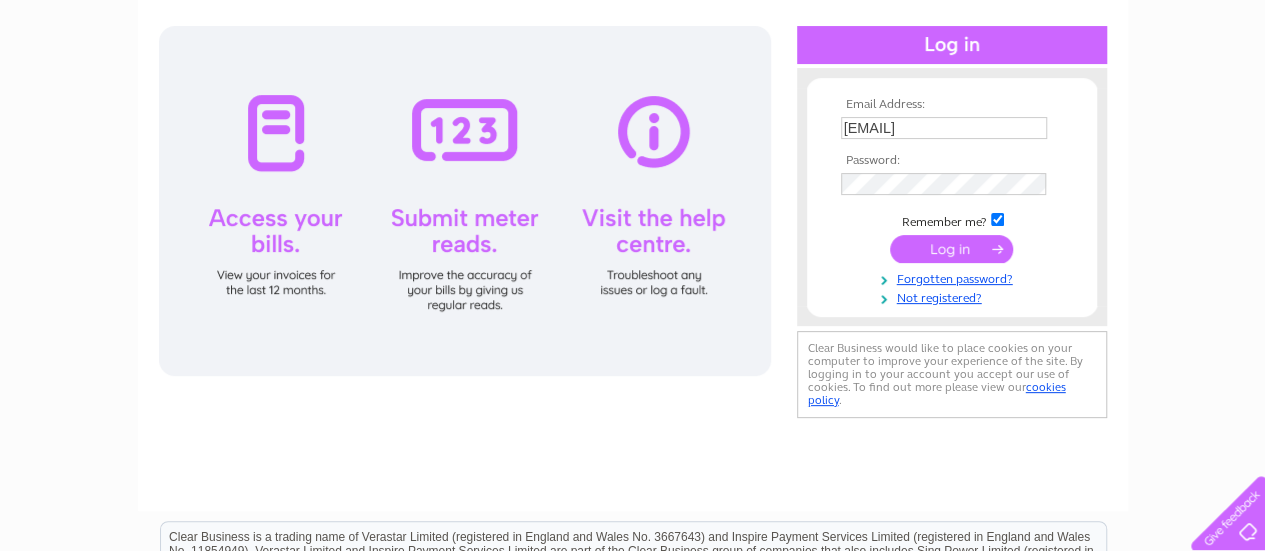 click at bounding box center [951, 249] 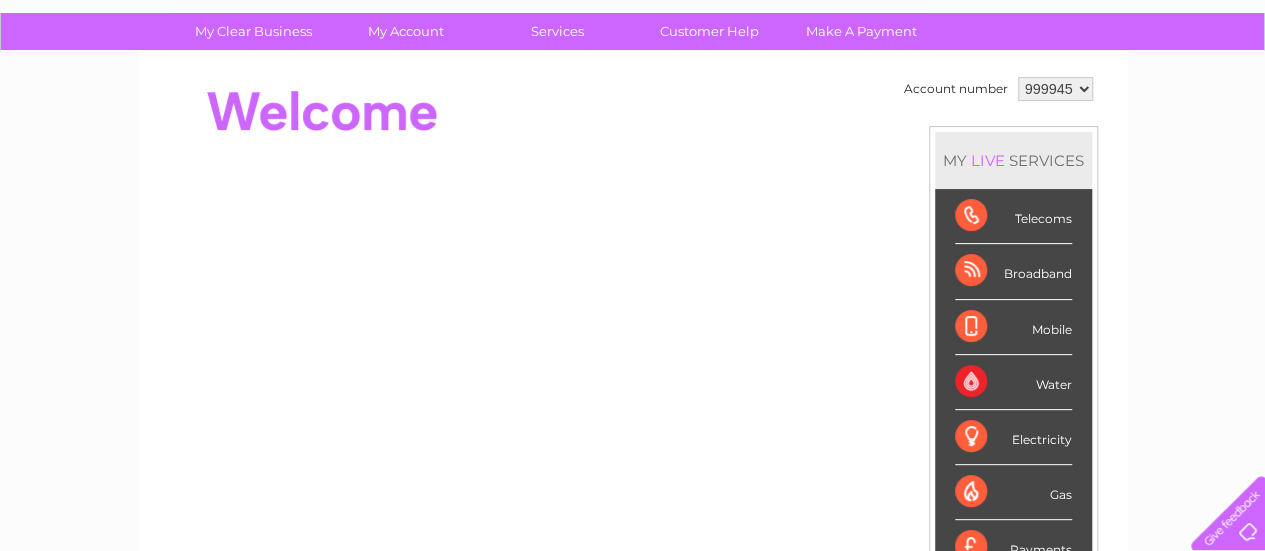 scroll, scrollTop: 136, scrollLeft: 0, axis: vertical 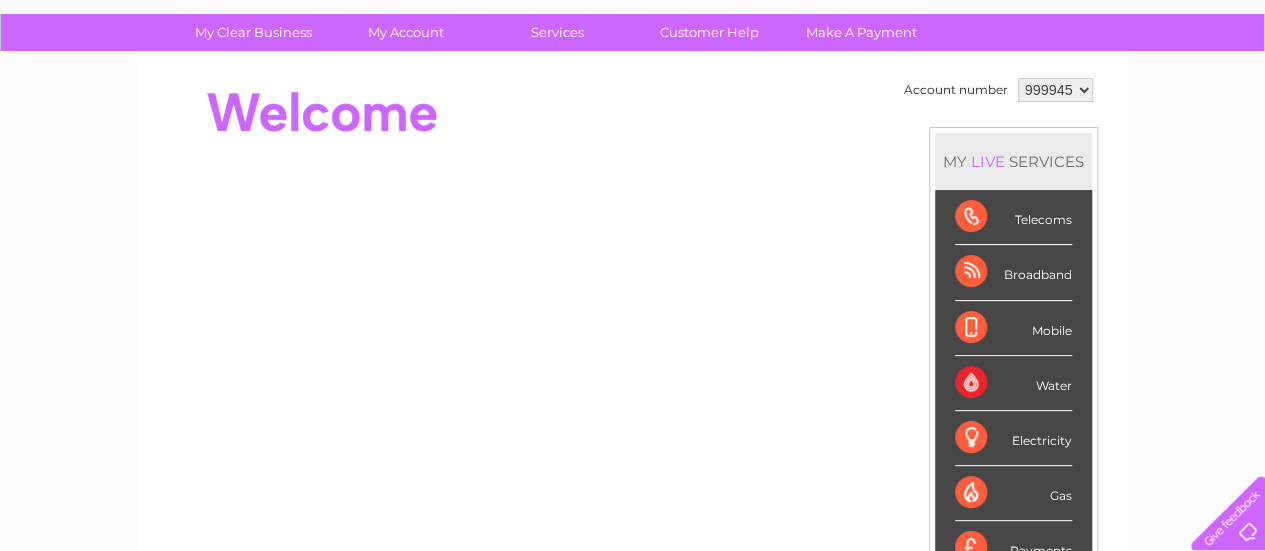 click on "Water" at bounding box center (1013, 383) 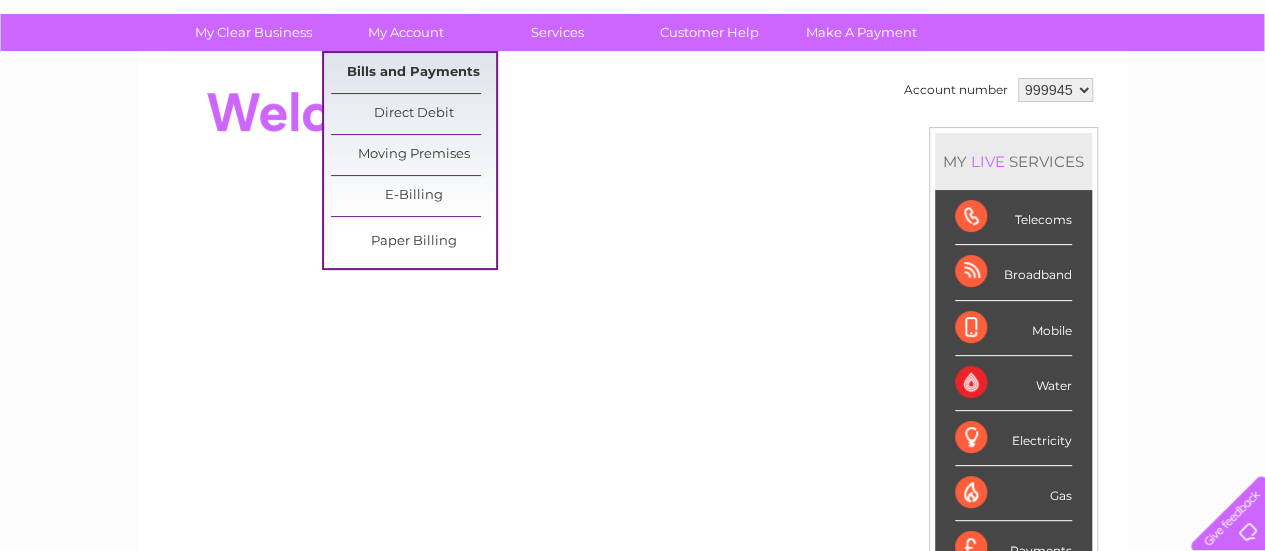 click on "Bills and Payments" at bounding box center (413, 73) 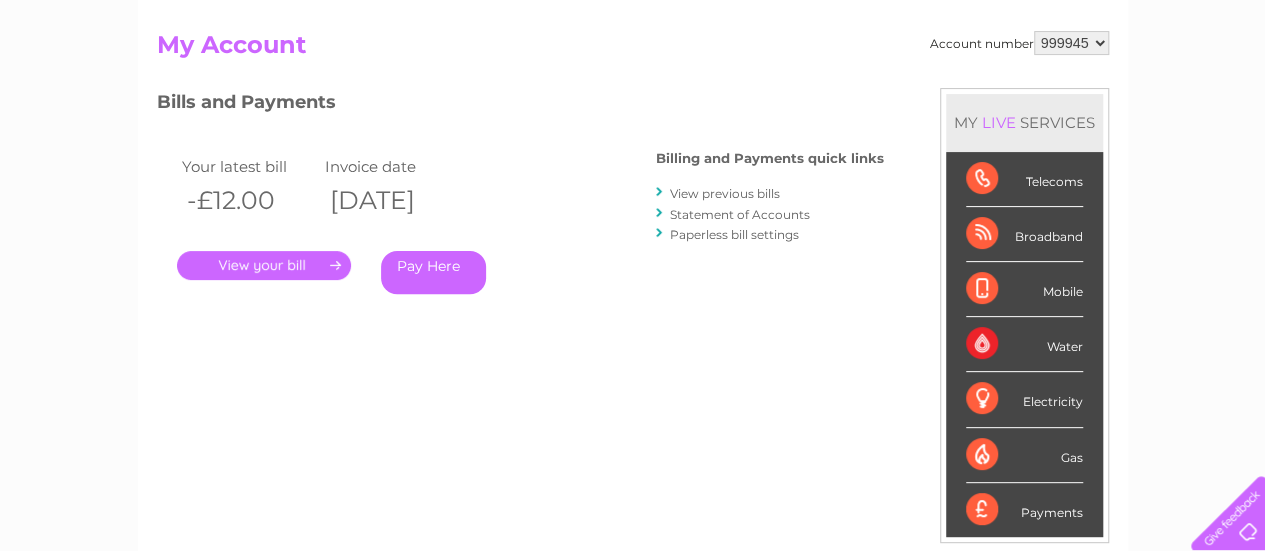 scroll, scrollTop: 198, scrollLeft: 0, axis: vertical 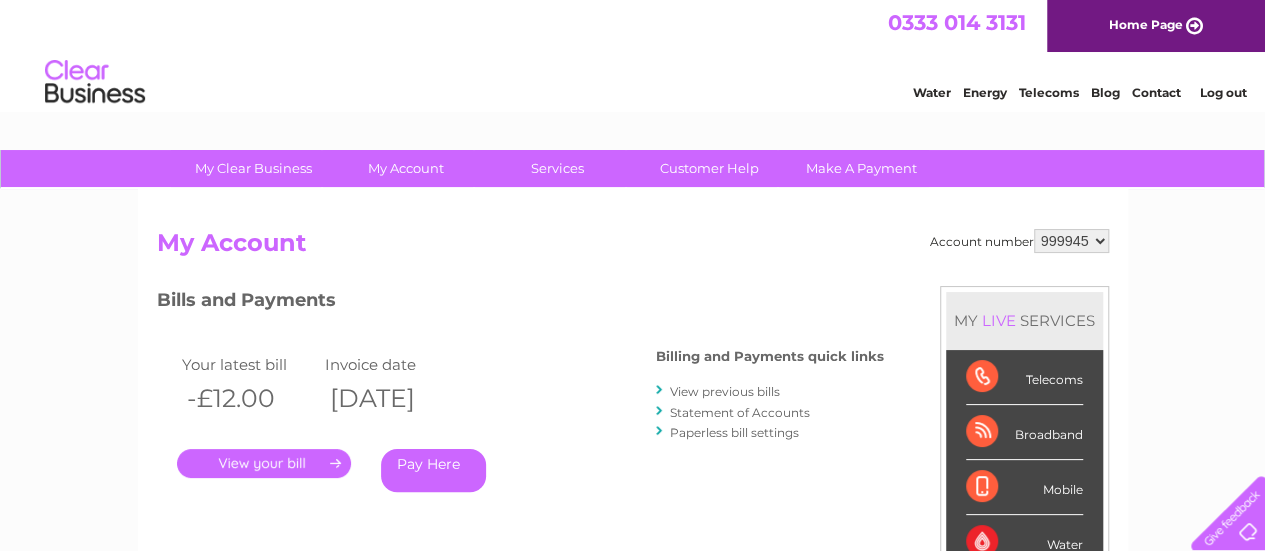 click on "999945" at bounding box center (1071, 241) 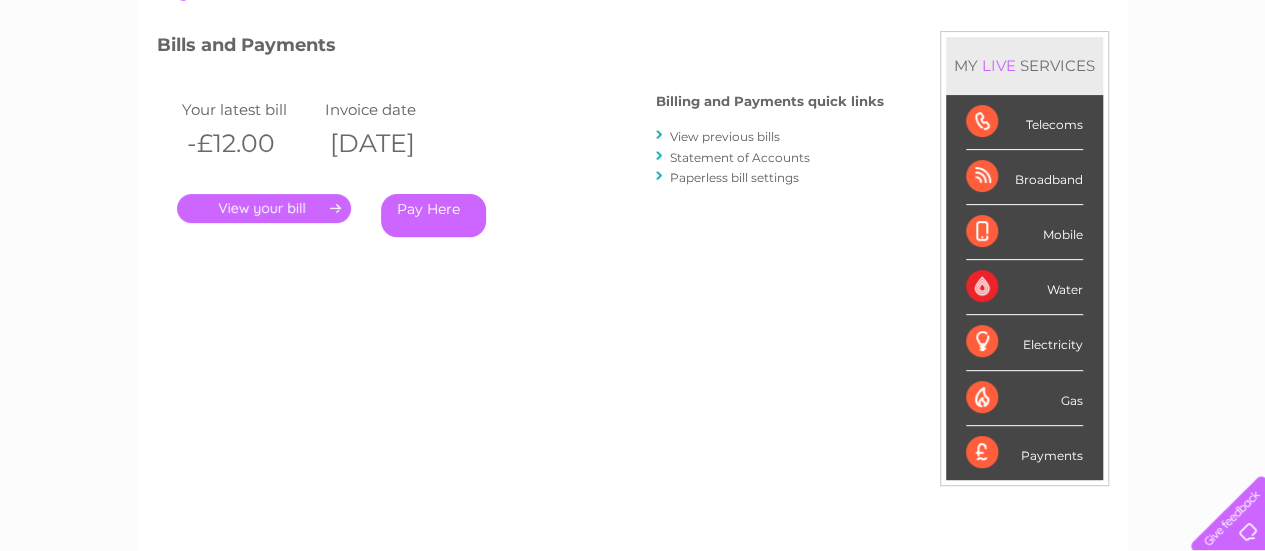 scroll, scrollTop: 254, scrollLeft: 0, axis: vertical 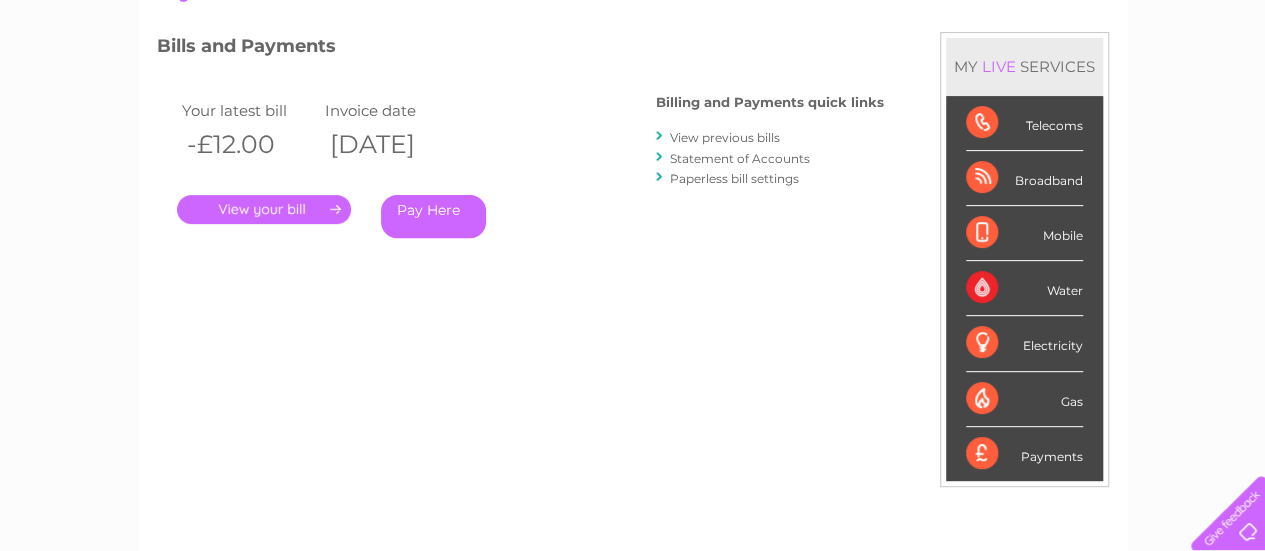 click on "View previous bills" at bounding box center [725, 137] 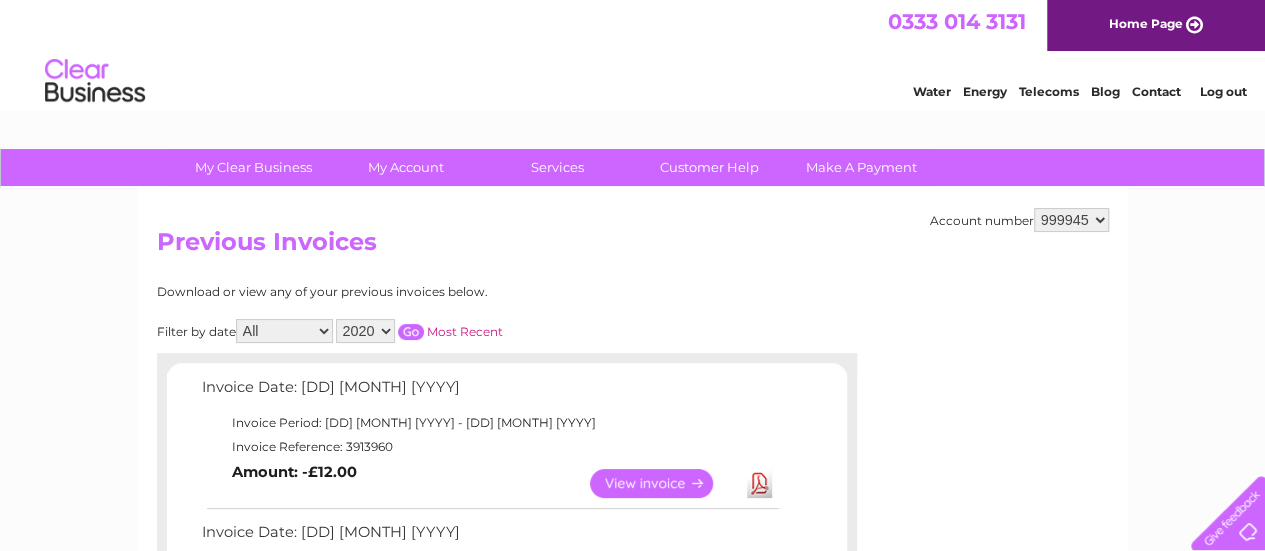 scroll, scrollTop: 0, scrollLeft: 0, axis: both 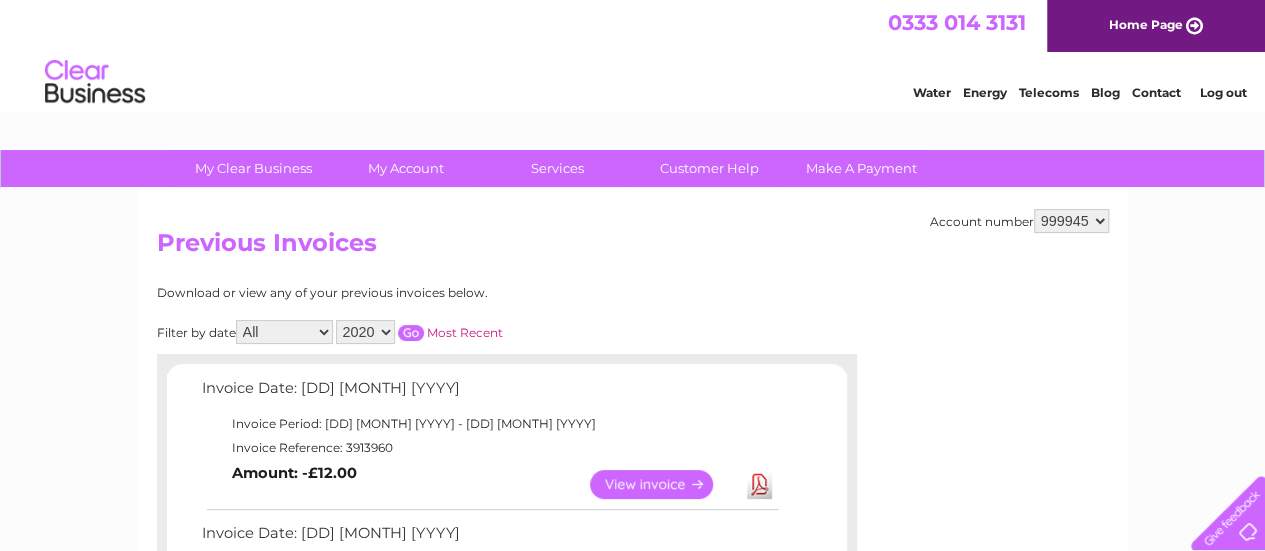 click on "Water" at bounding box center (932, 92) 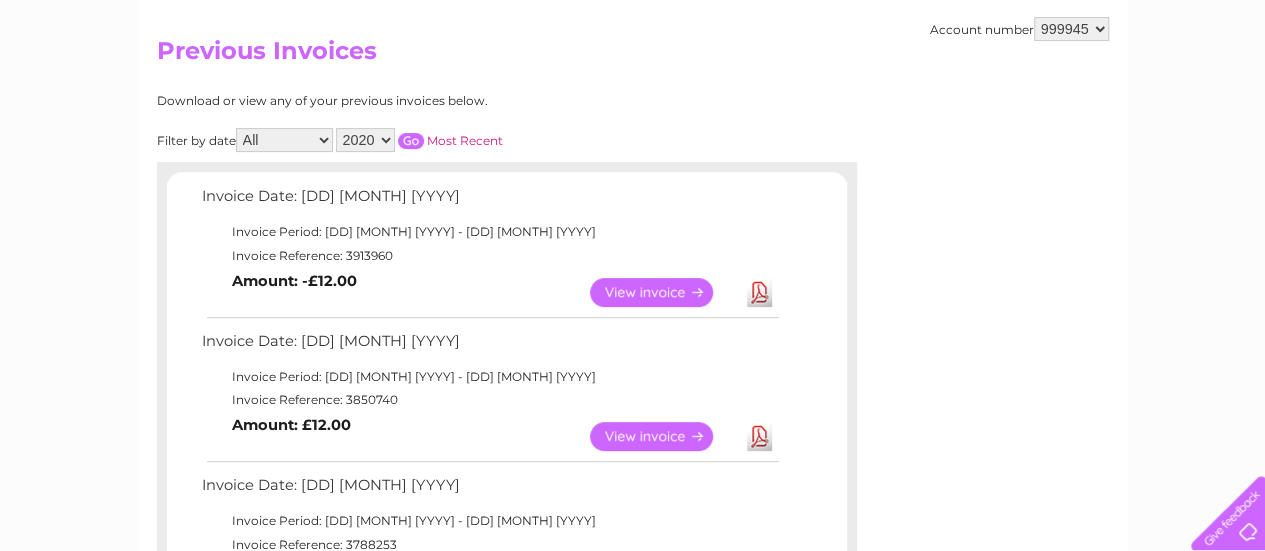 scroll, scrollTop: 193, scrollLeft: 0, axis: vertical 